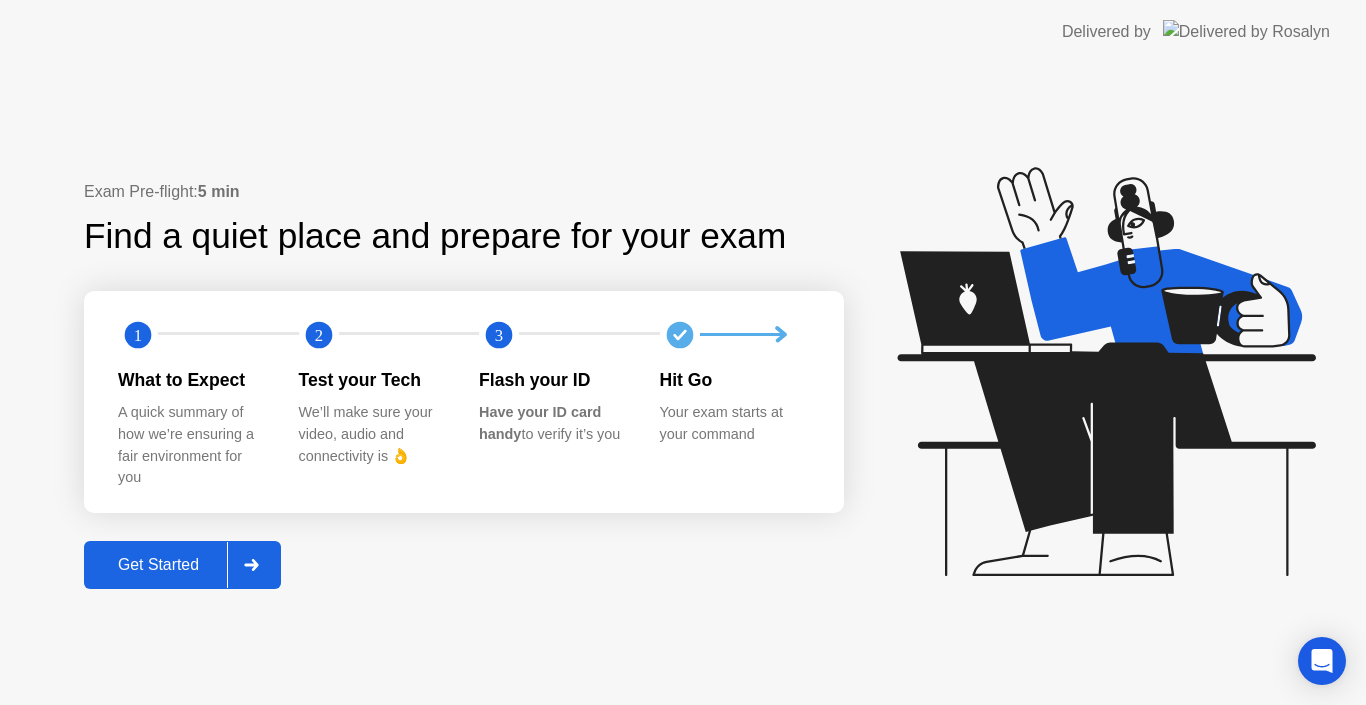 click 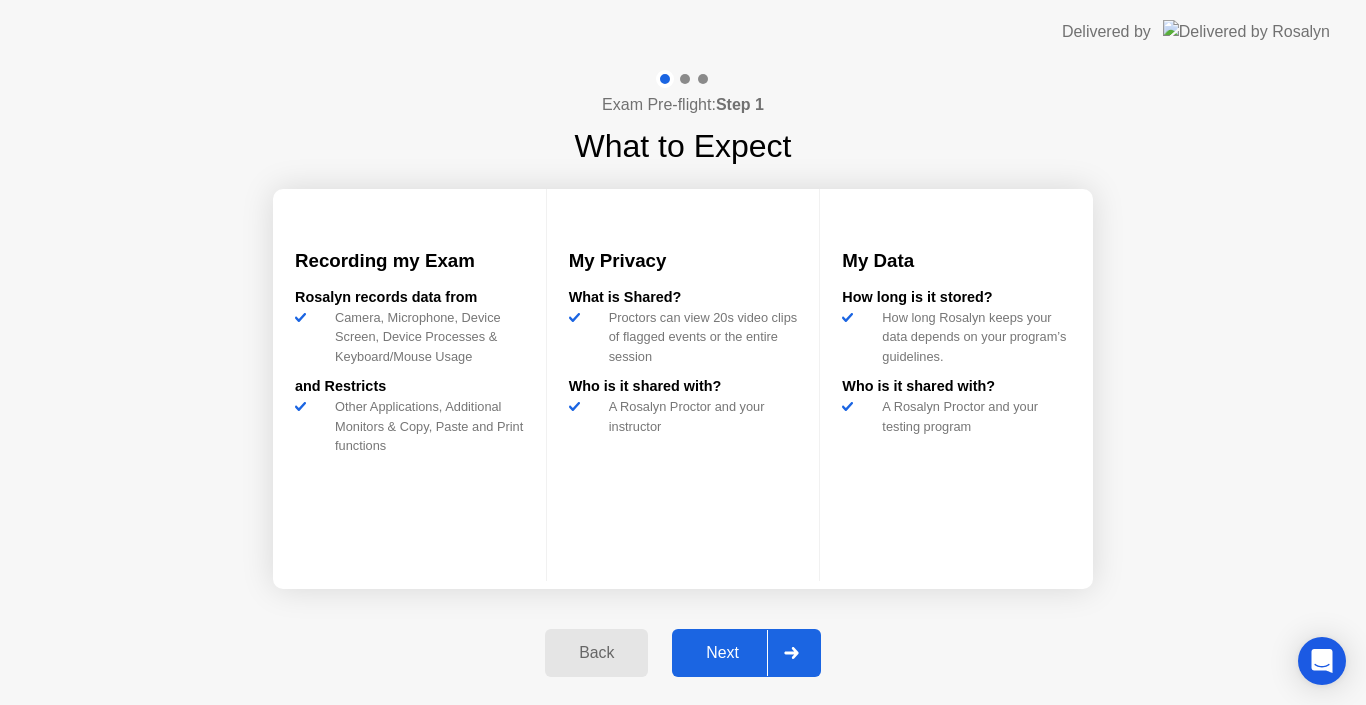 scroll, scrollTop: 0, scrollLeft: 0, axis: both 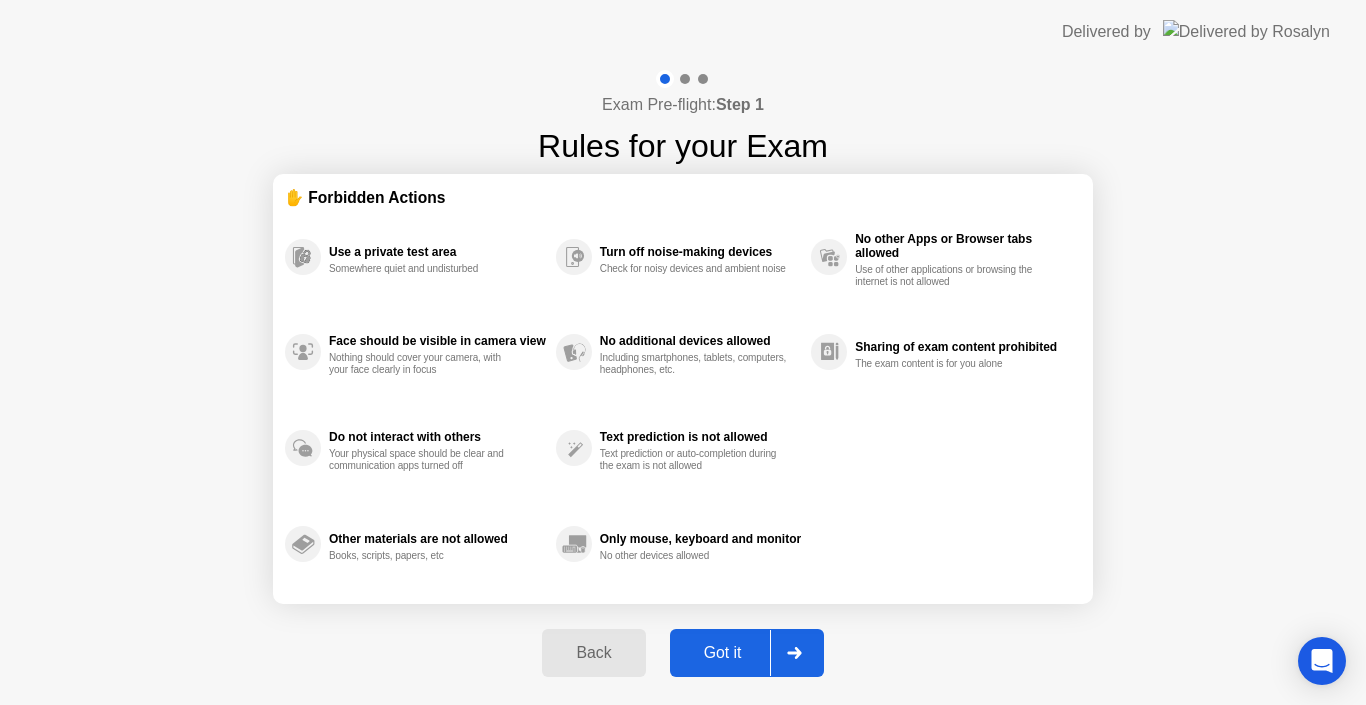 click 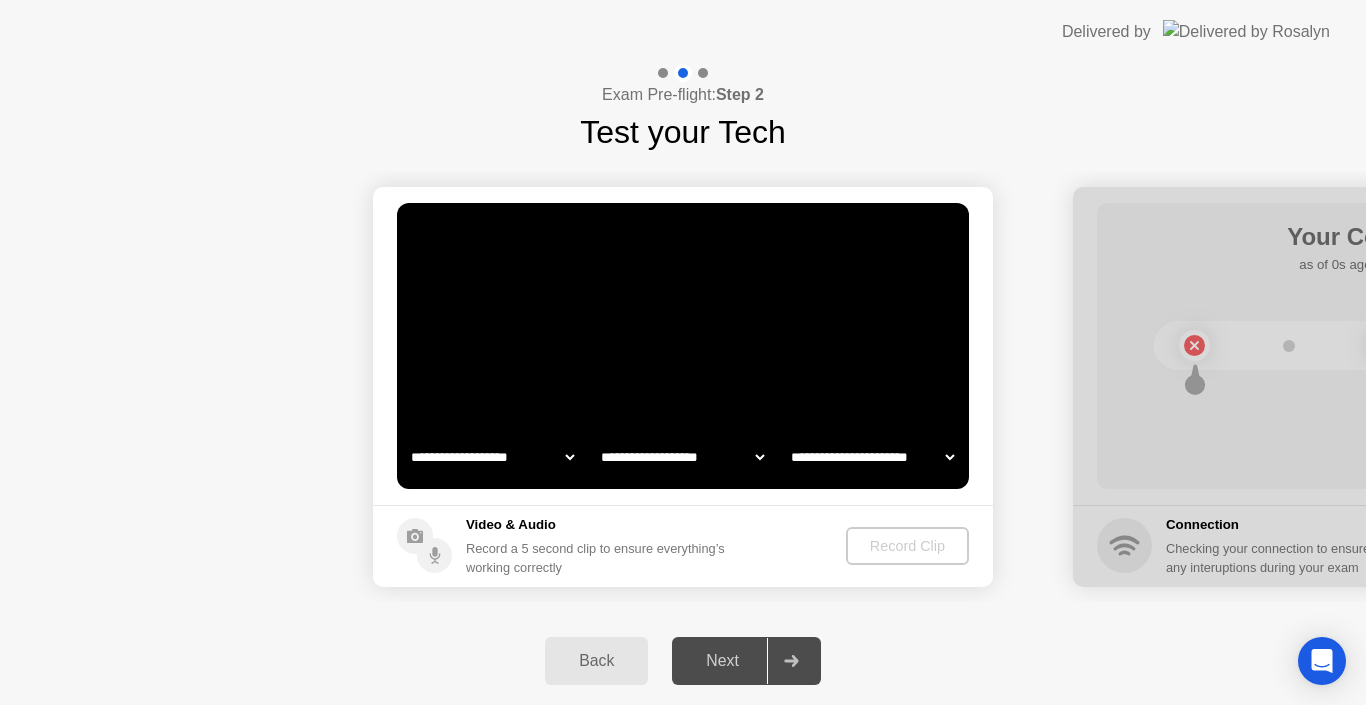 select on "*******" 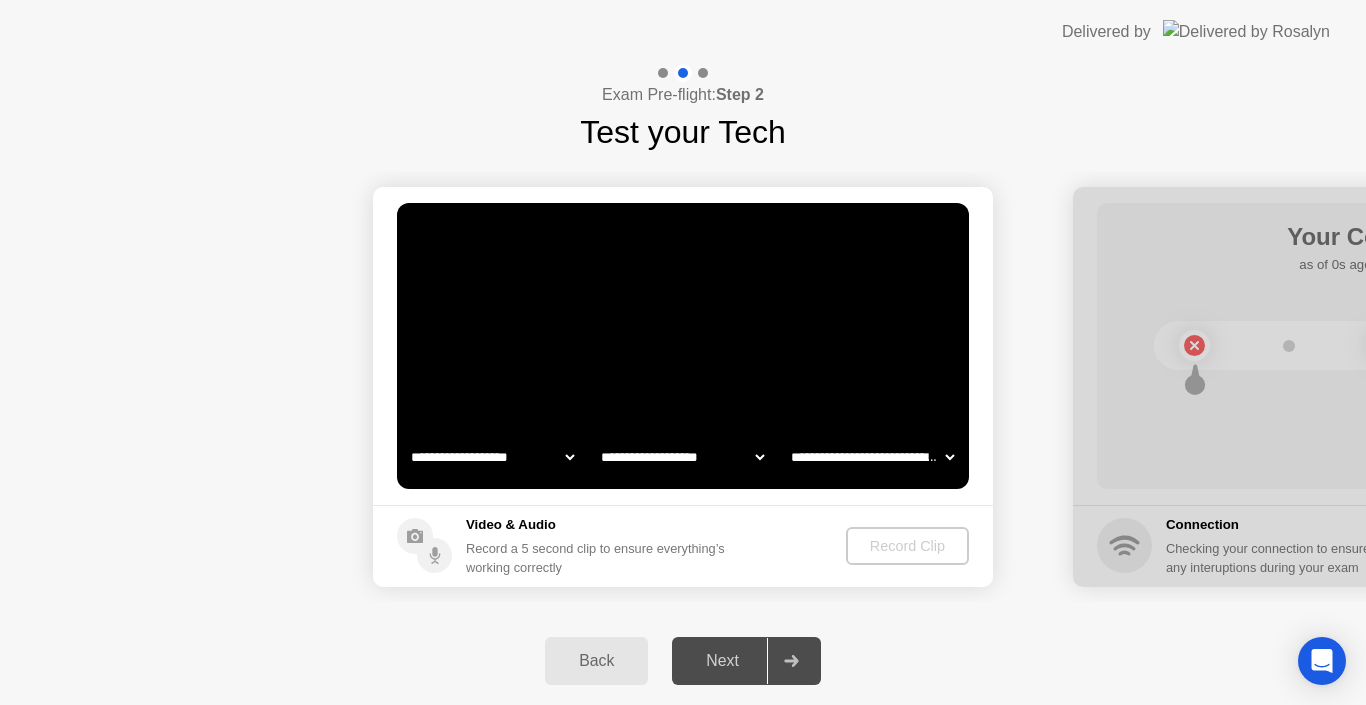 select on "**********" 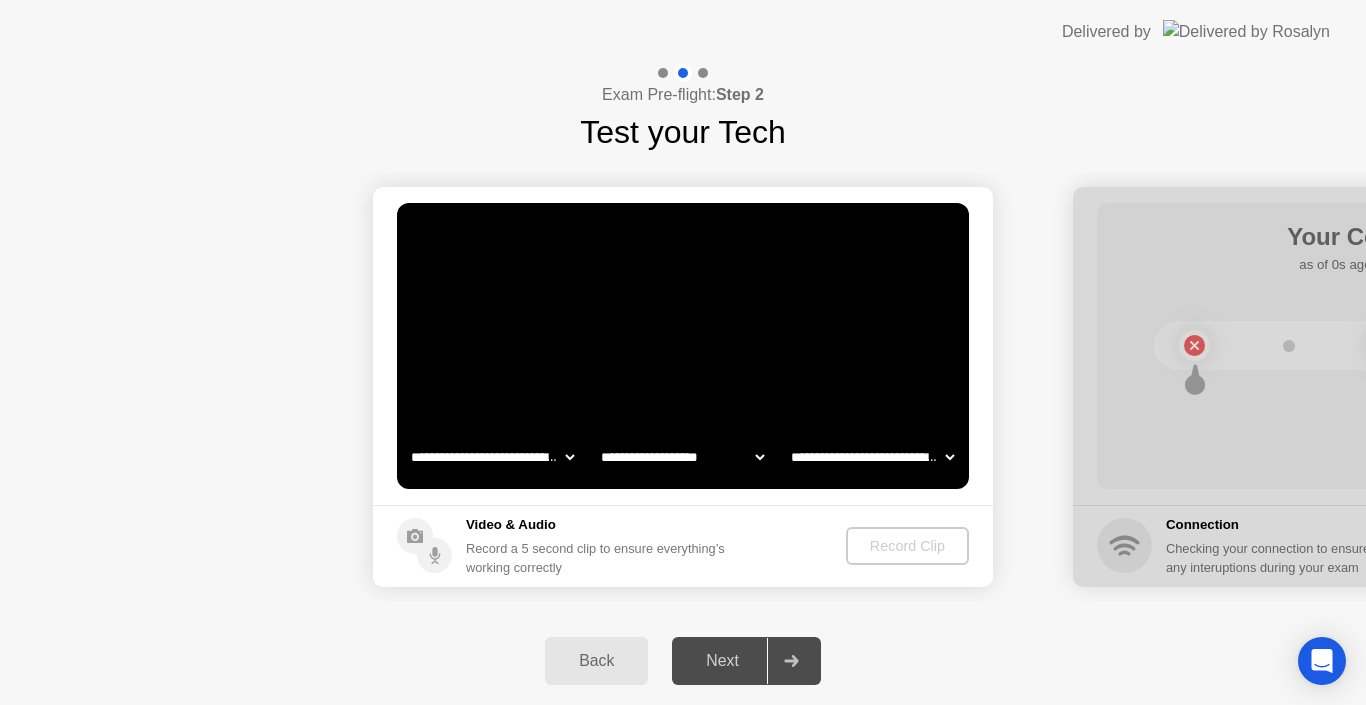 select on "*******" 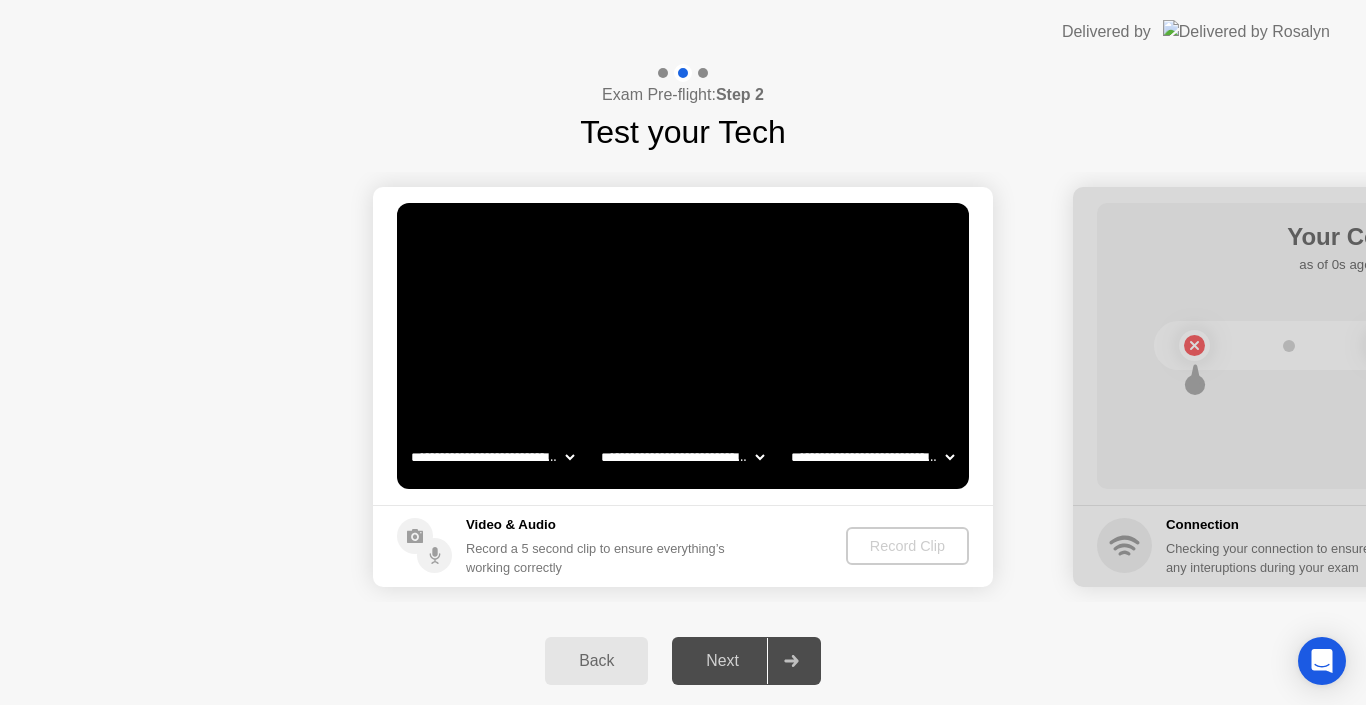 click on "**********" 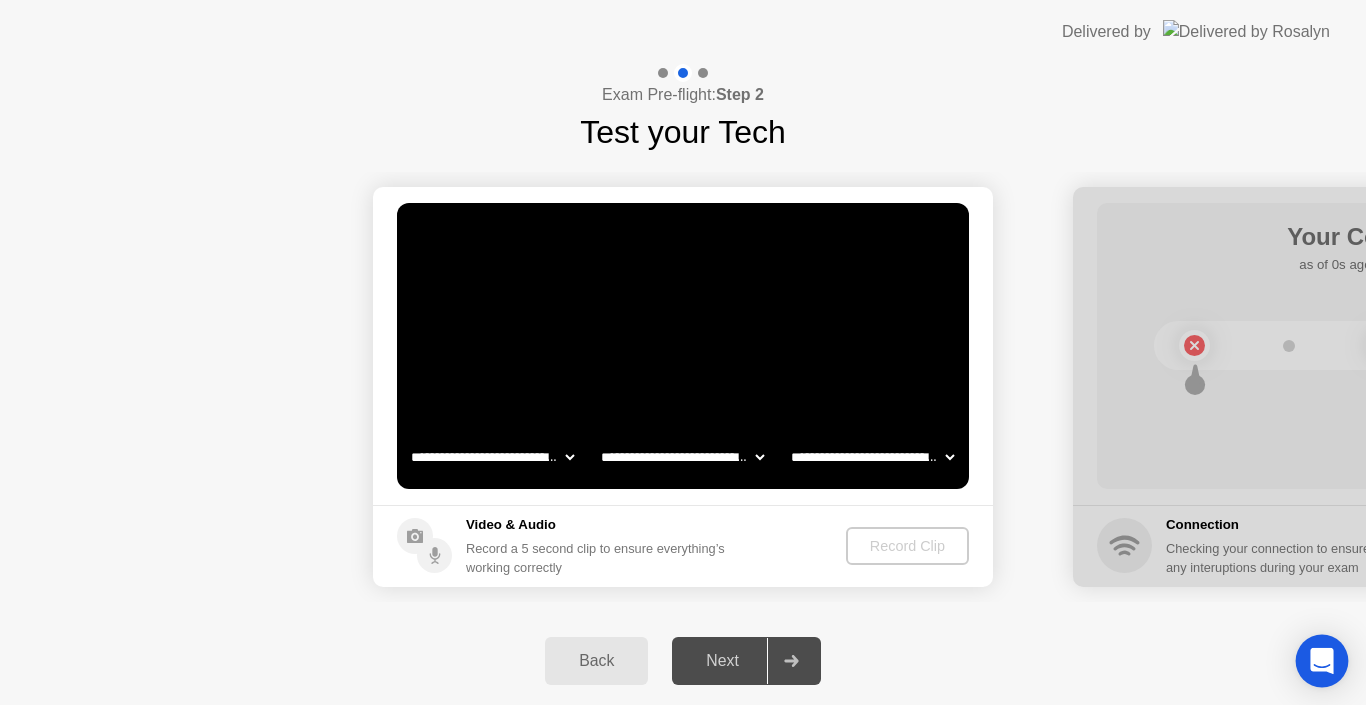 click 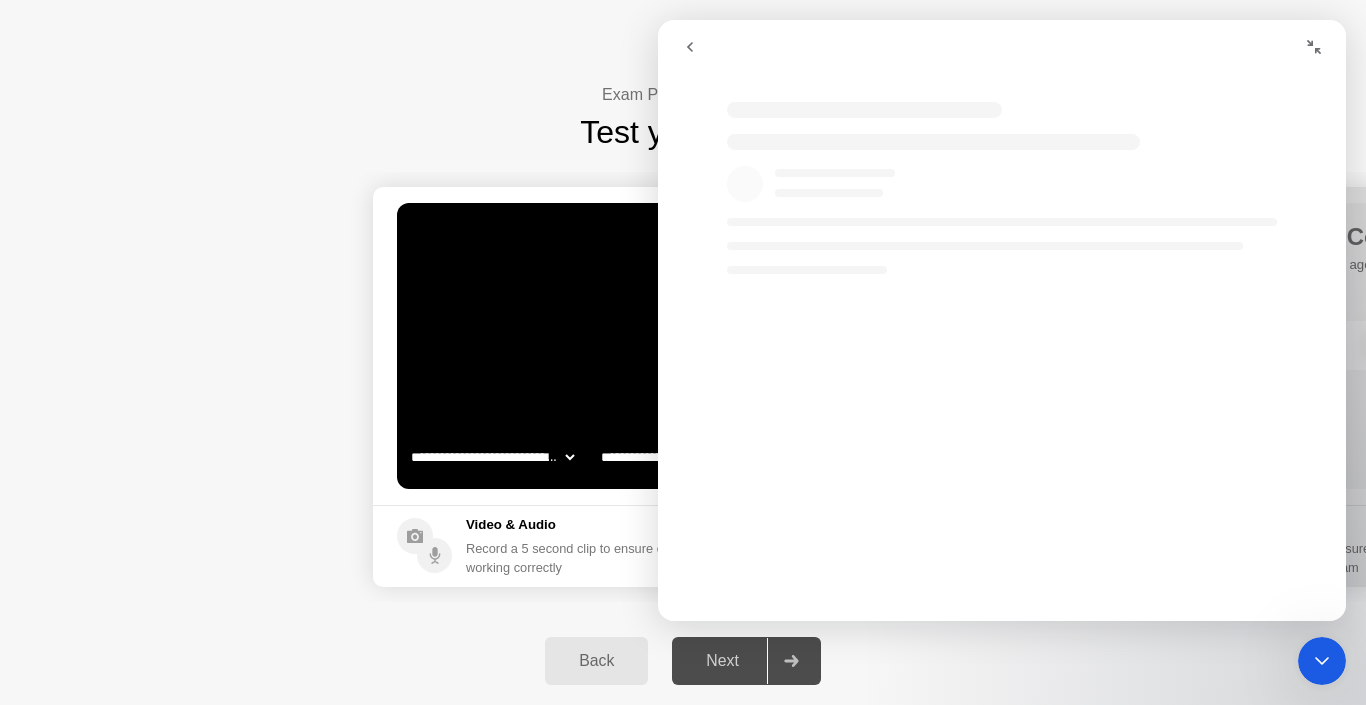 scroll, scrollTop: 0, scrollLeft: 0, axis: both 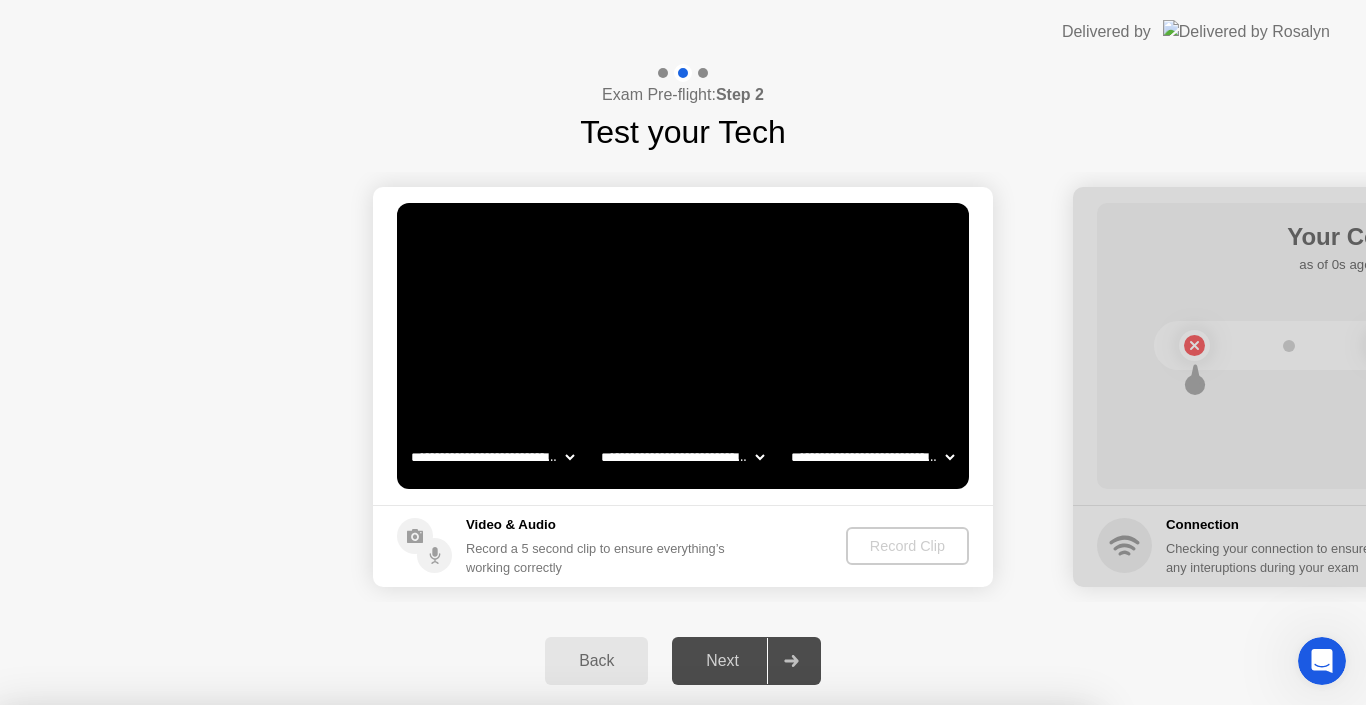 drag, startPoint x: 547, startPoint y: 457, endPoint x: 564, endPoint y: 454, distance: 17.262676 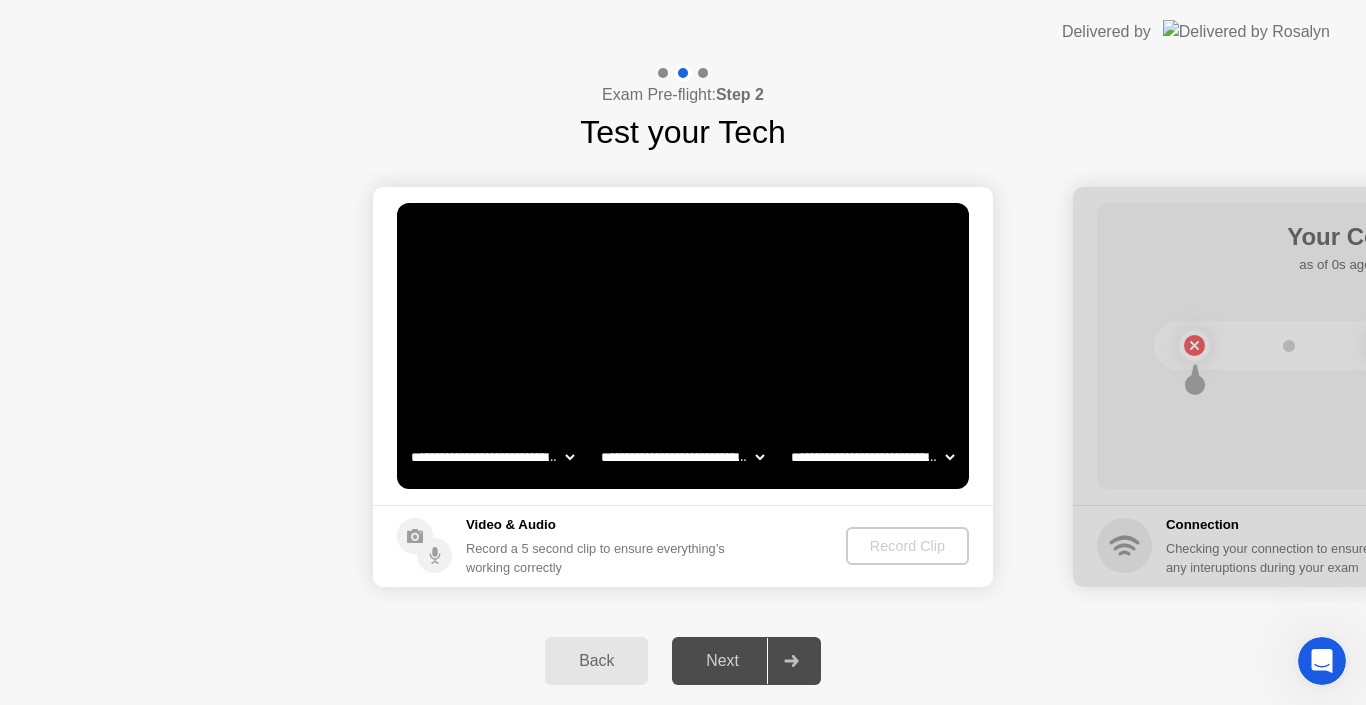 click on "**********" 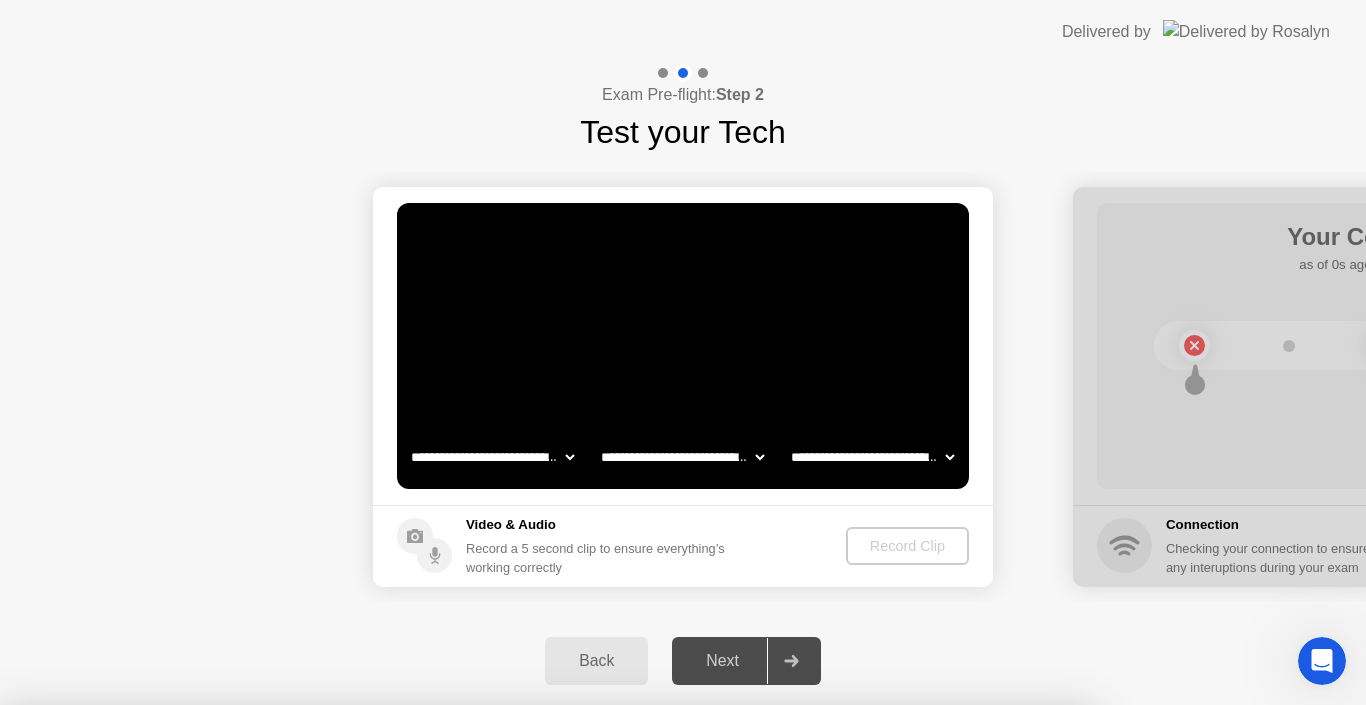 click on "Yes" at bounding box center (498, 818) 